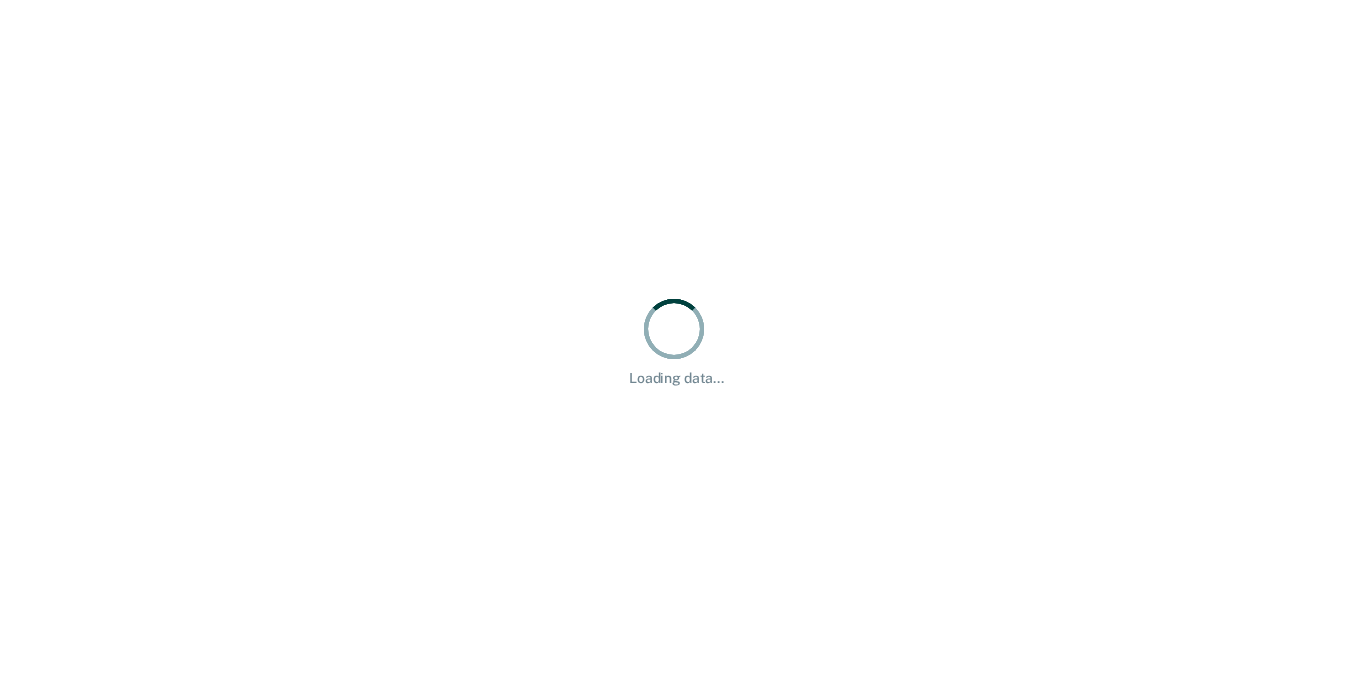 scroll, scrollTop: 0, scrollLeft: 0, axis: both 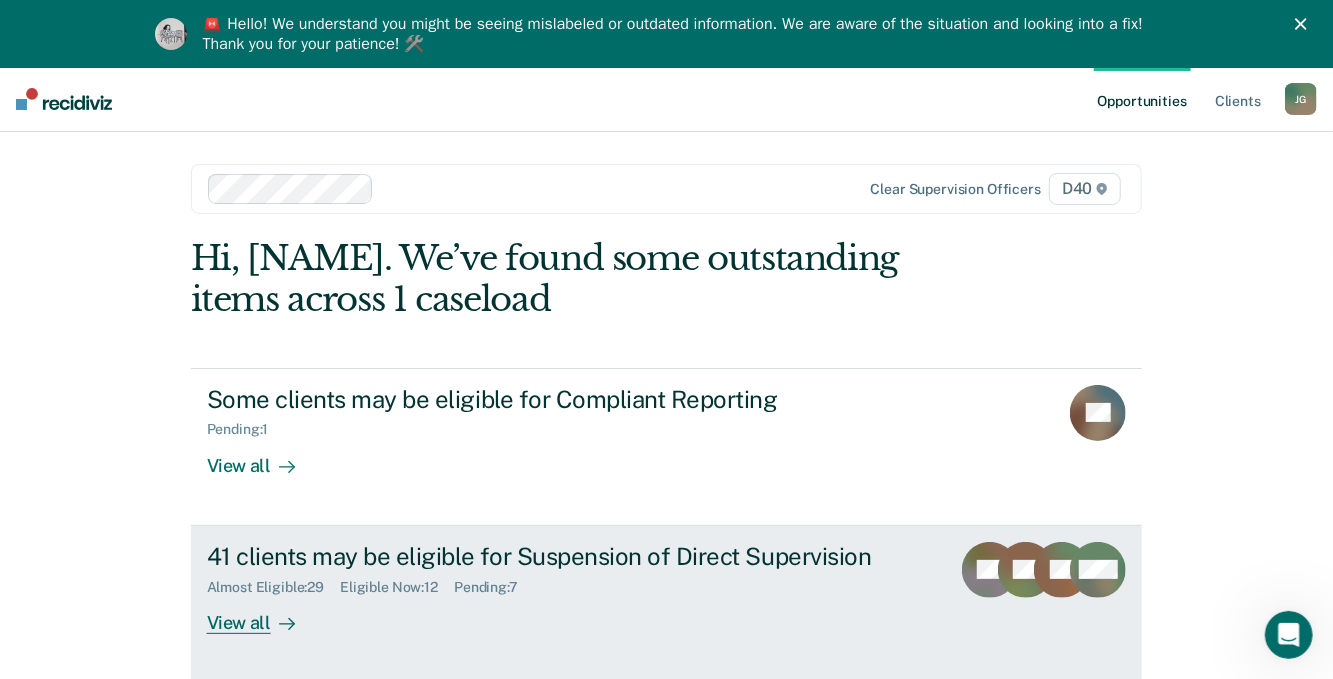 click on "41 clients may be eligible for Suspension of Direct Supervision" at bounding box center [558, 556] 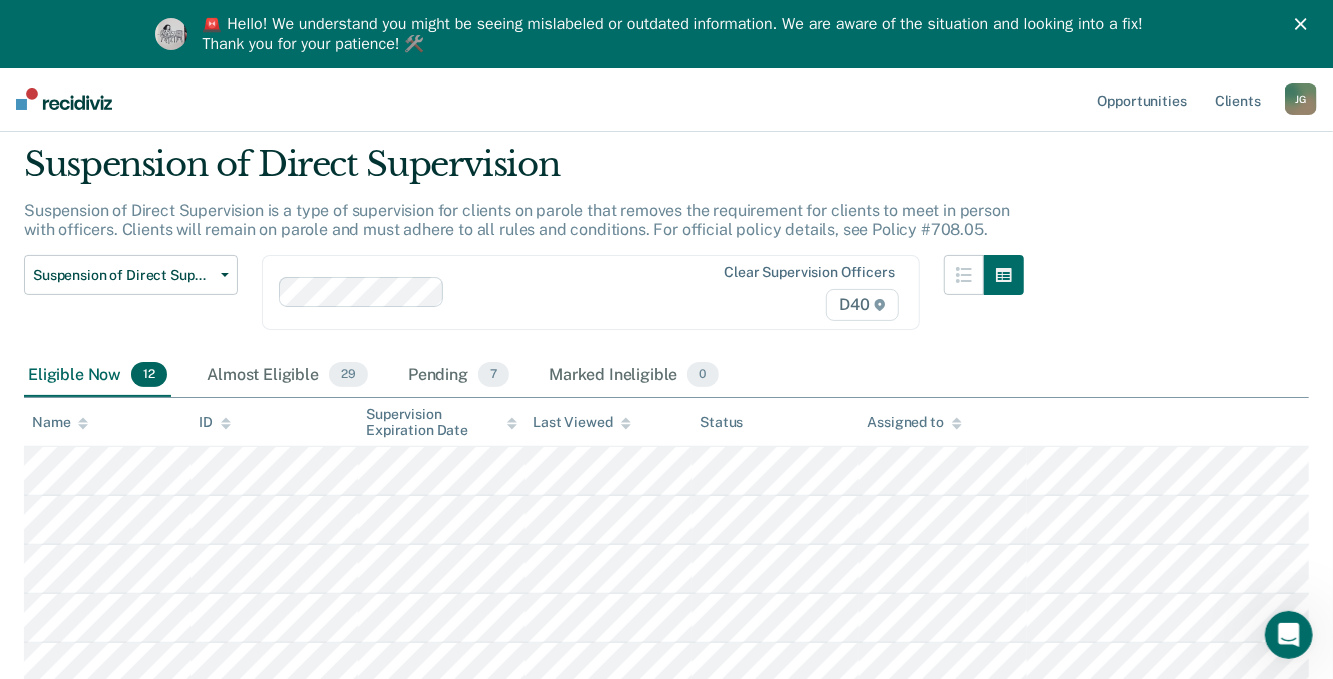 scroll, scrollTop: 59, scrollLeft: 0, axis: vertical 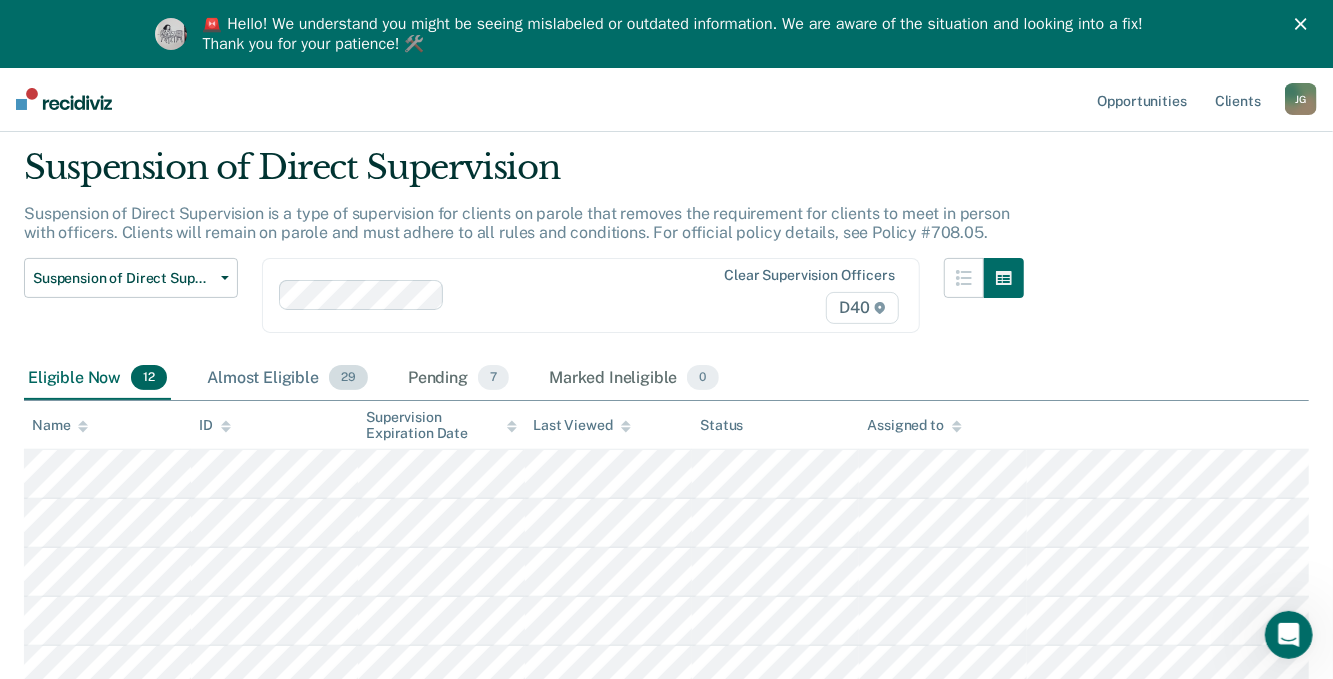 click on "Almost Eligible 29" at bounding box center (287, 379) 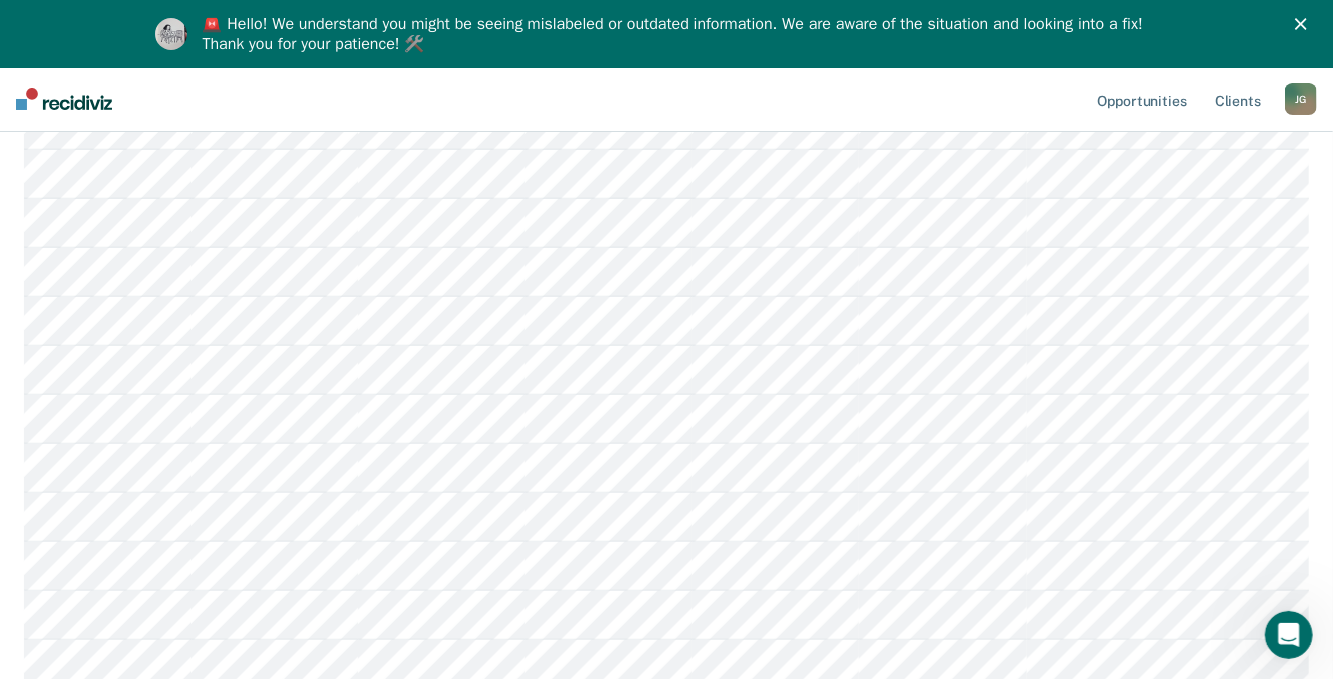 scroll, scrollTop: 659, scrollLeft: 0, axis: vertical 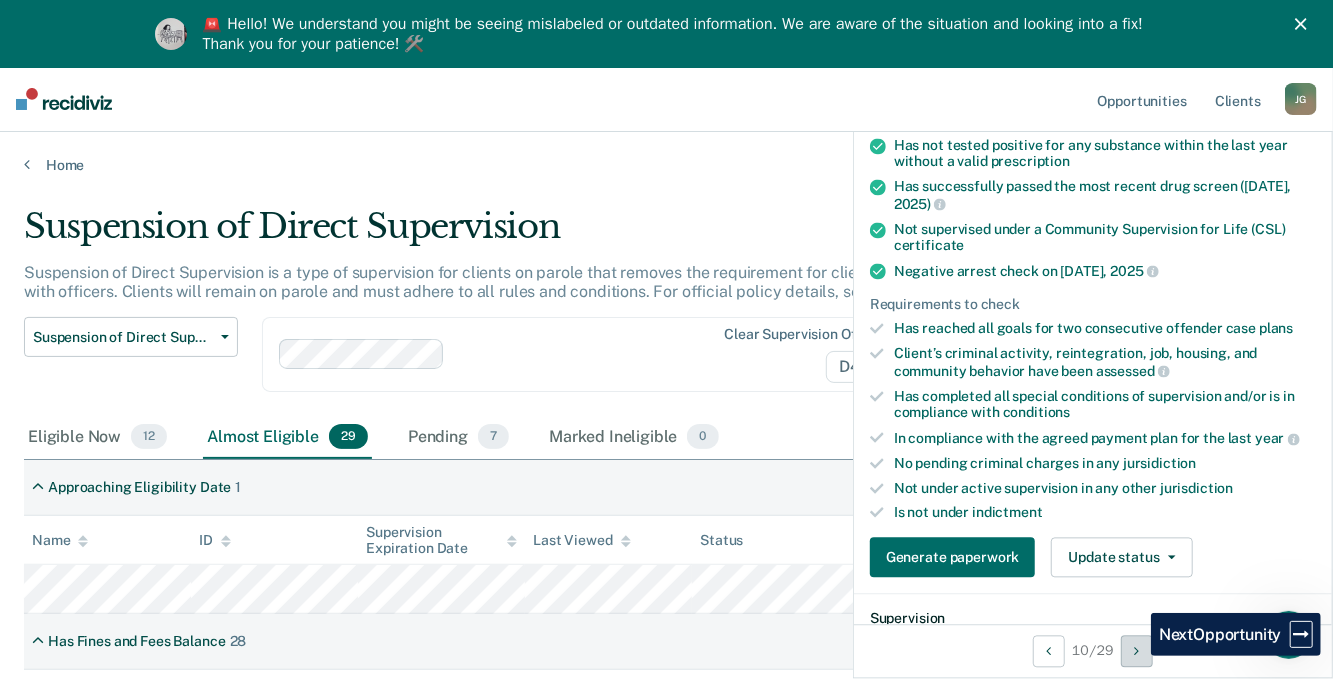 click at bounding box center (1137, 651) 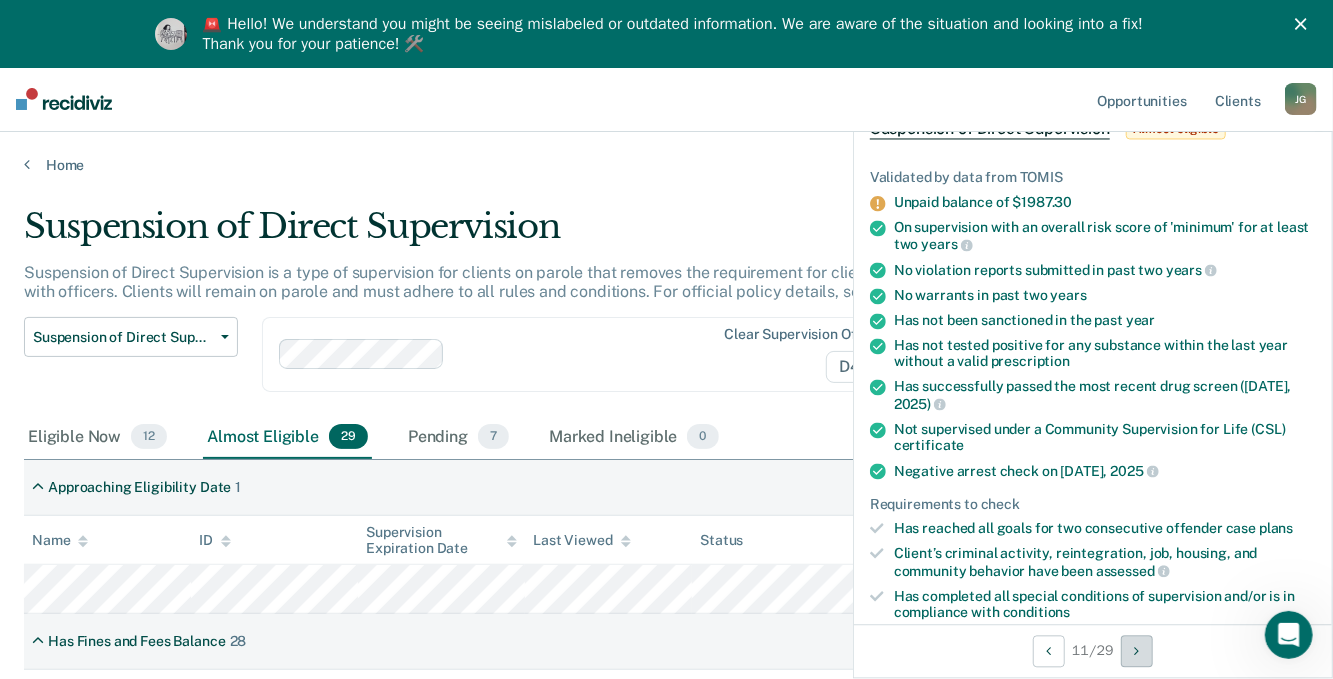 scroll, scrollTop: 0, scrollLeft: 0, axis: both 